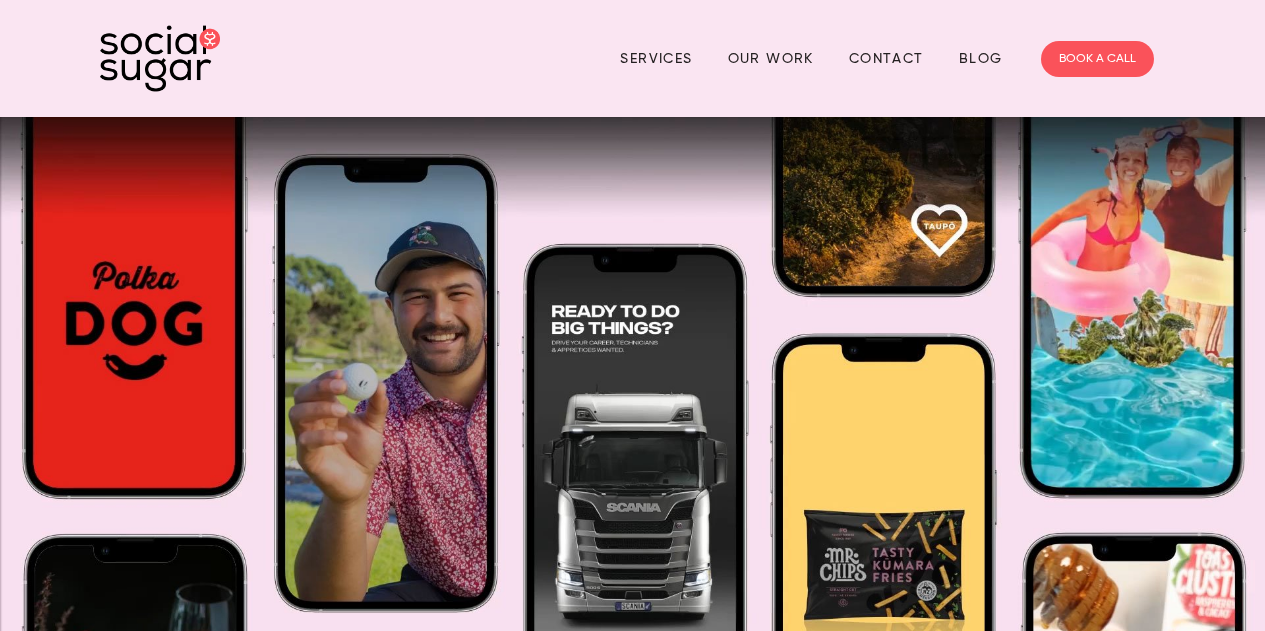 scroll, scrollTop: 0, scrollLeft: 0, axis: both 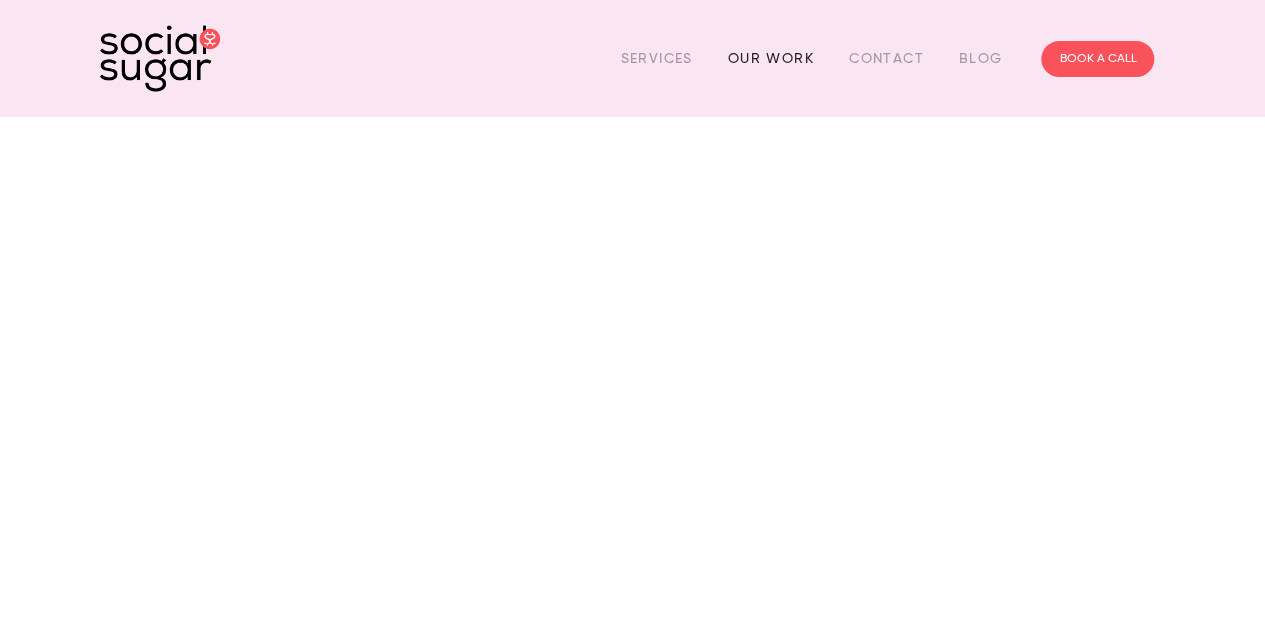 click on "Our Work" at bounding box center (771, 58) 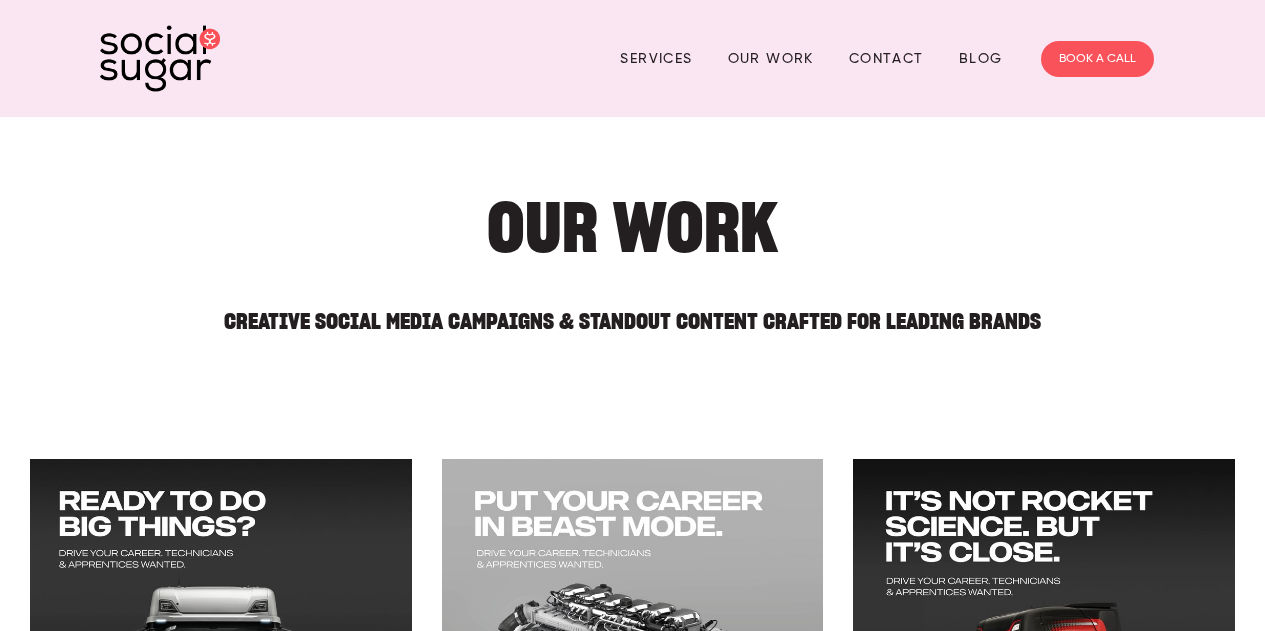 scroll, scrollTop: 0, scrollLeft: 0, axis: both 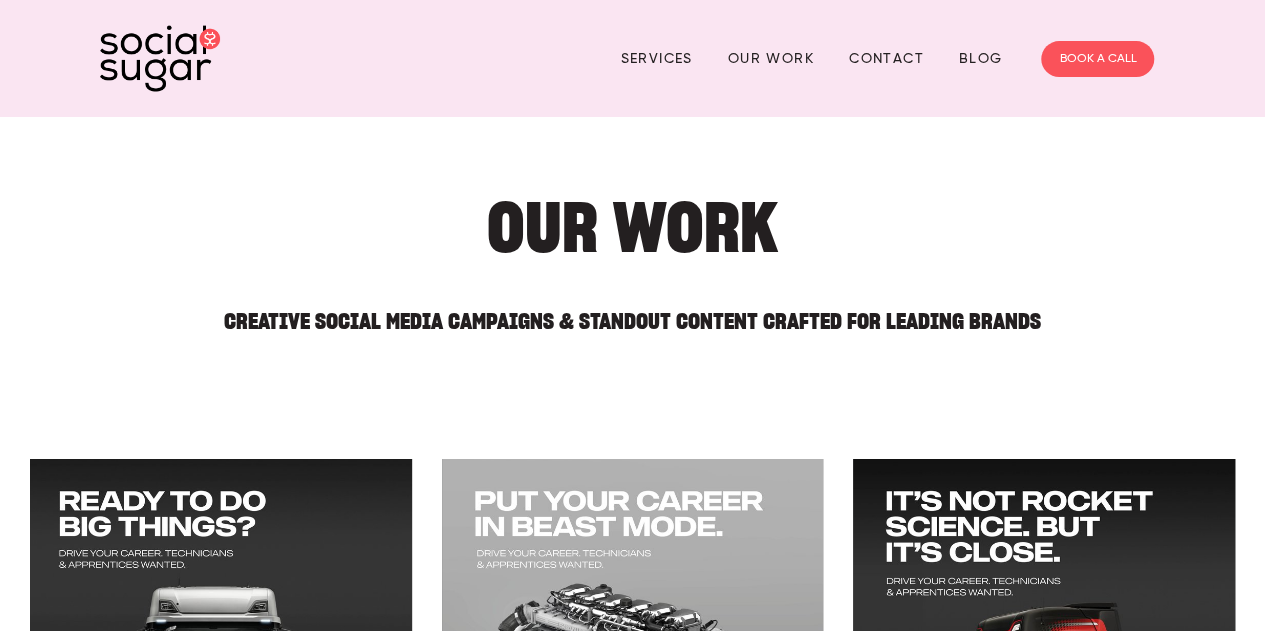 click on "Services Our Work Contact Blog
BOOK A CALL" at bounding box center (632, 58) 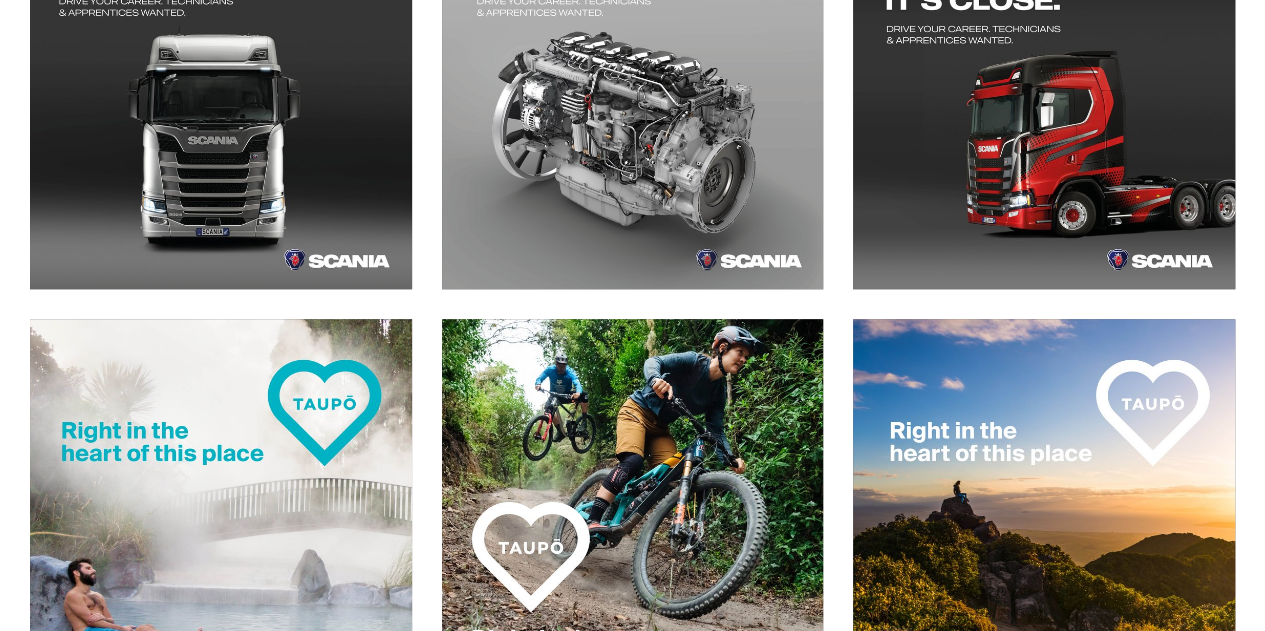 scroll, scrollTop: 1104, scrollLeft: 0, axis: vertical 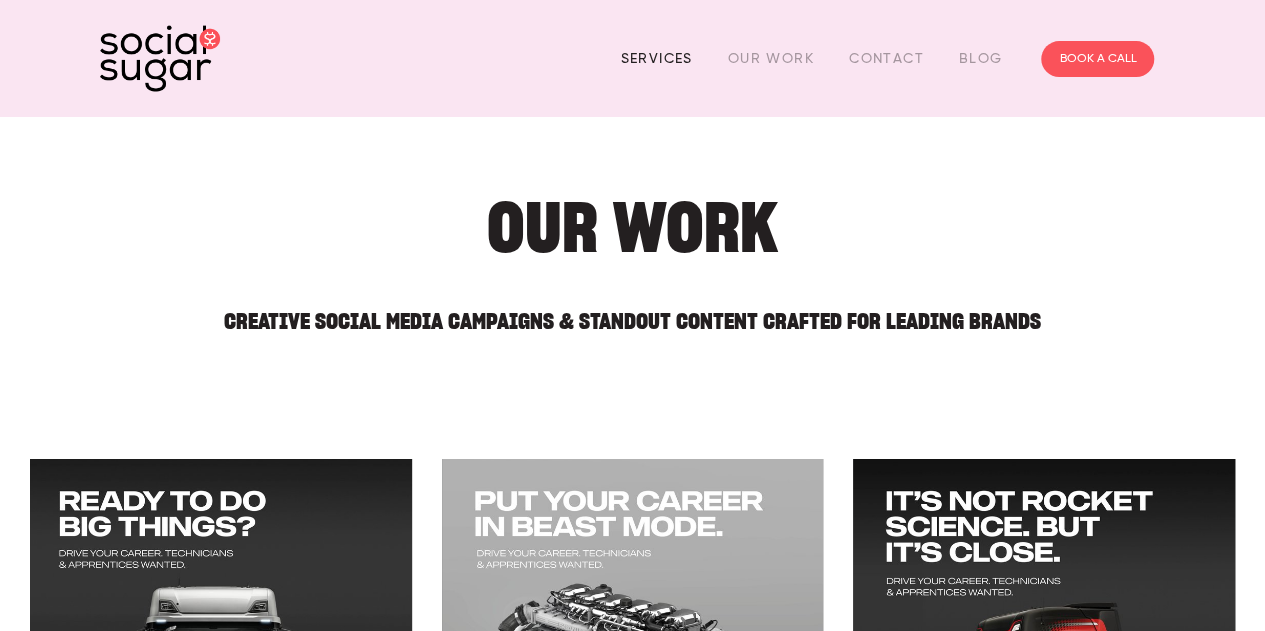 click on "Services" at bounding box center (656, 58) 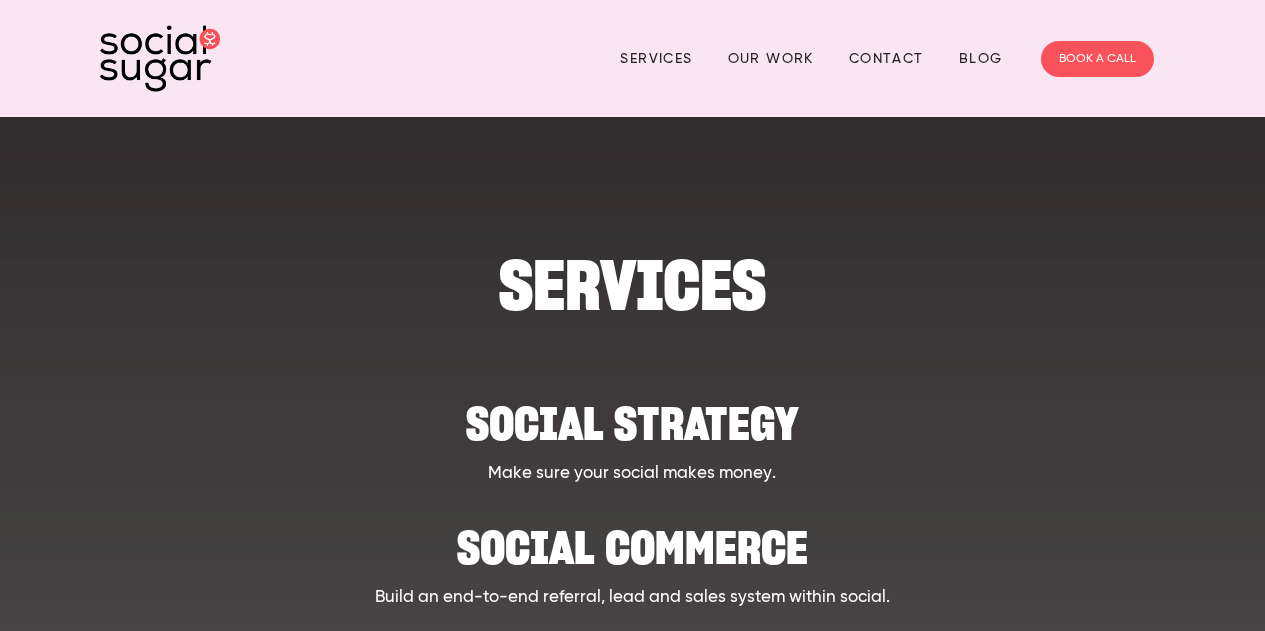 scroll, scrollTop: 0, scrollLeft: 0, axis: both 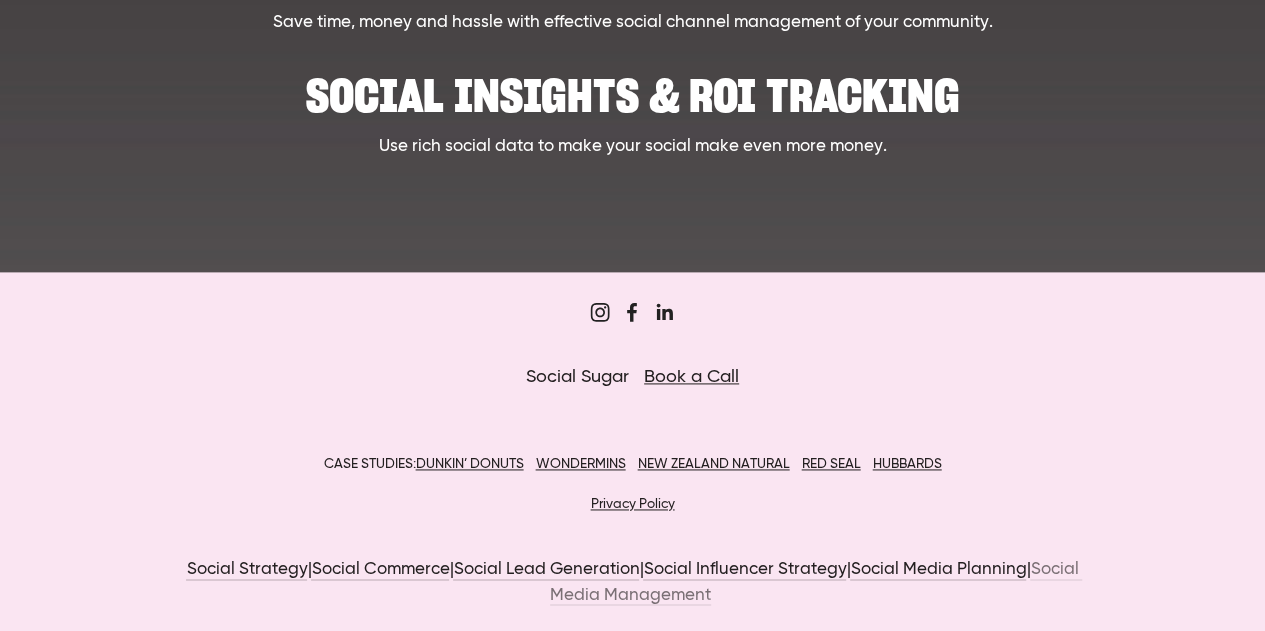 click on "Social Media Management" at bounding box center (816, 583) 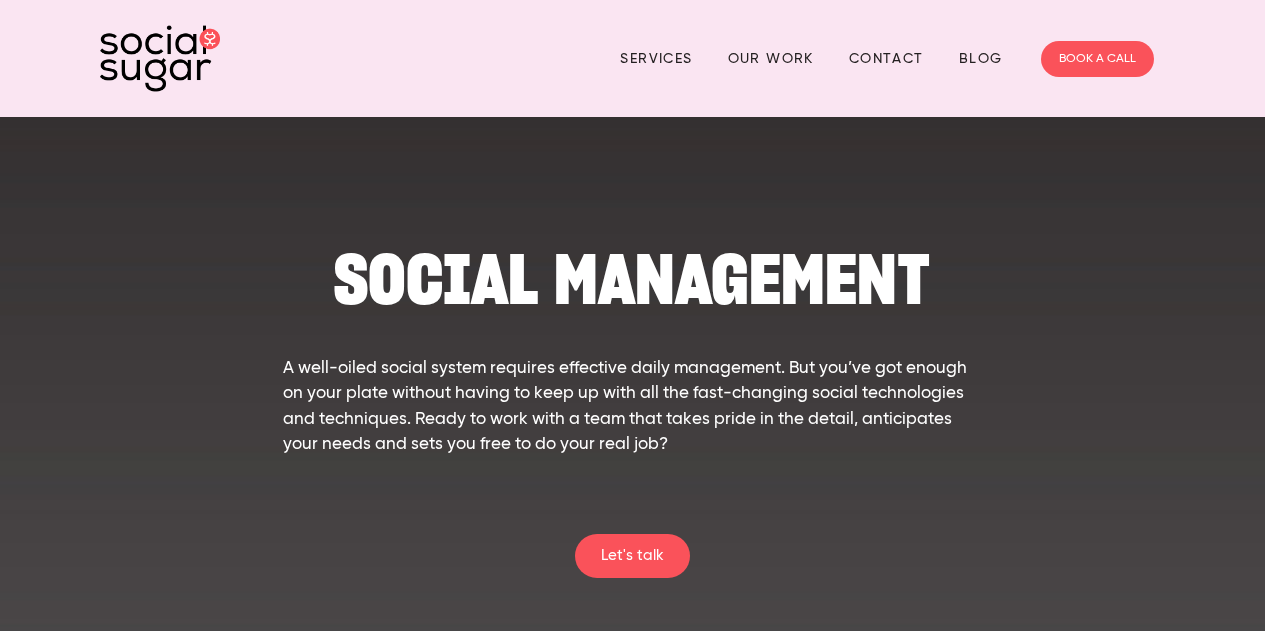 scroll, scrollTop: 0, scrollLeft: 0, axis: both 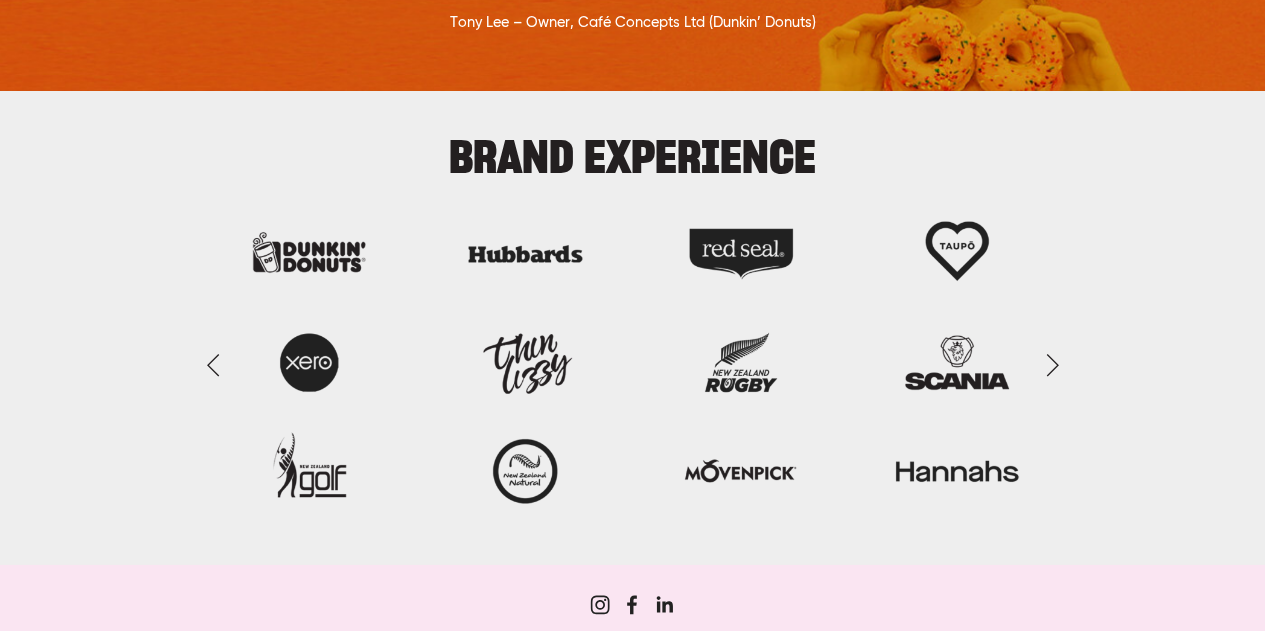 click at bounding box center (1051, 365) 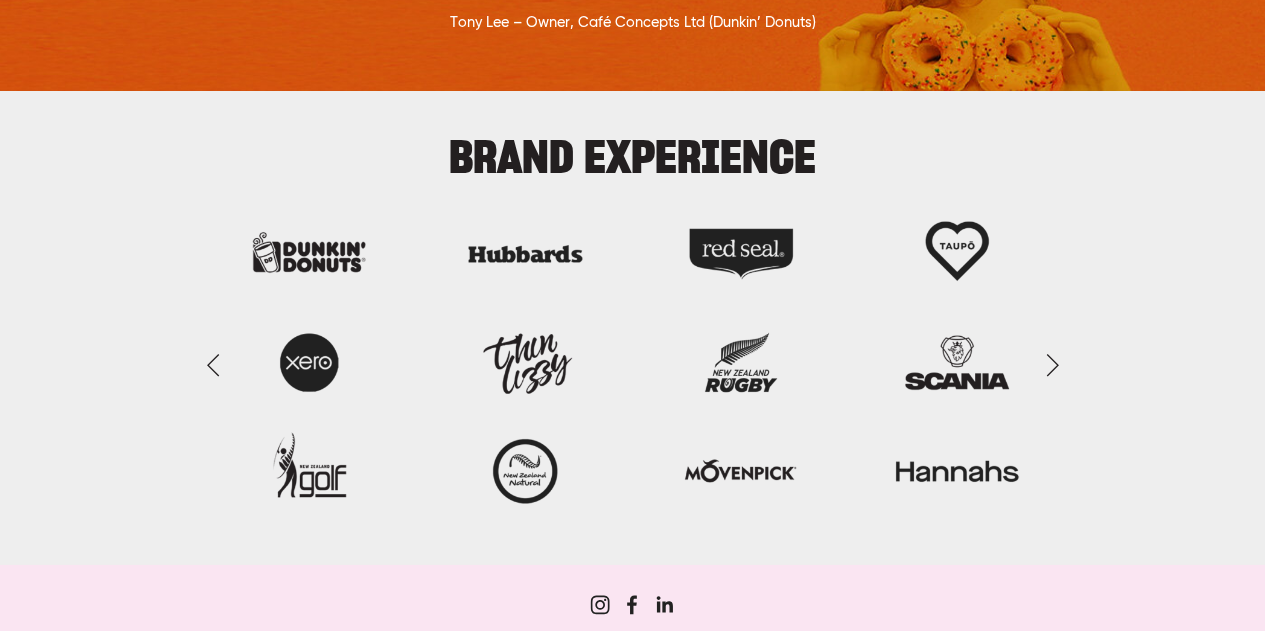click at bounding box center (632, 365) 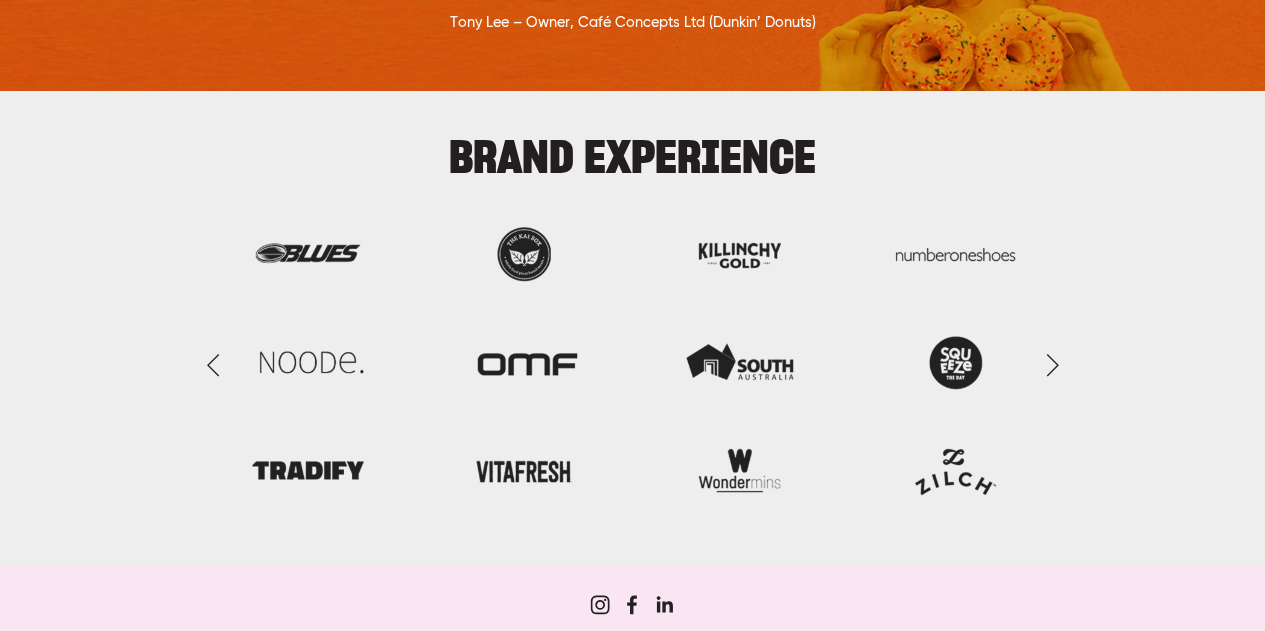 click at bounding box center (632, 365) 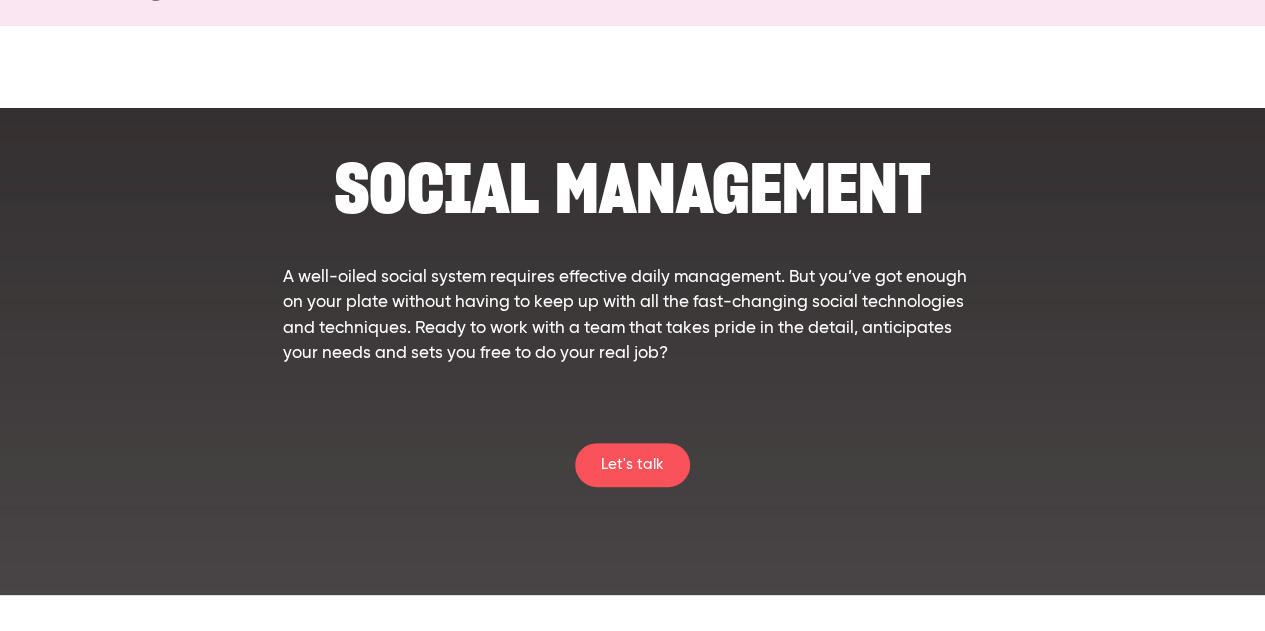 scroll, scrollTop: 0, scrollLeft: 0, axis: both 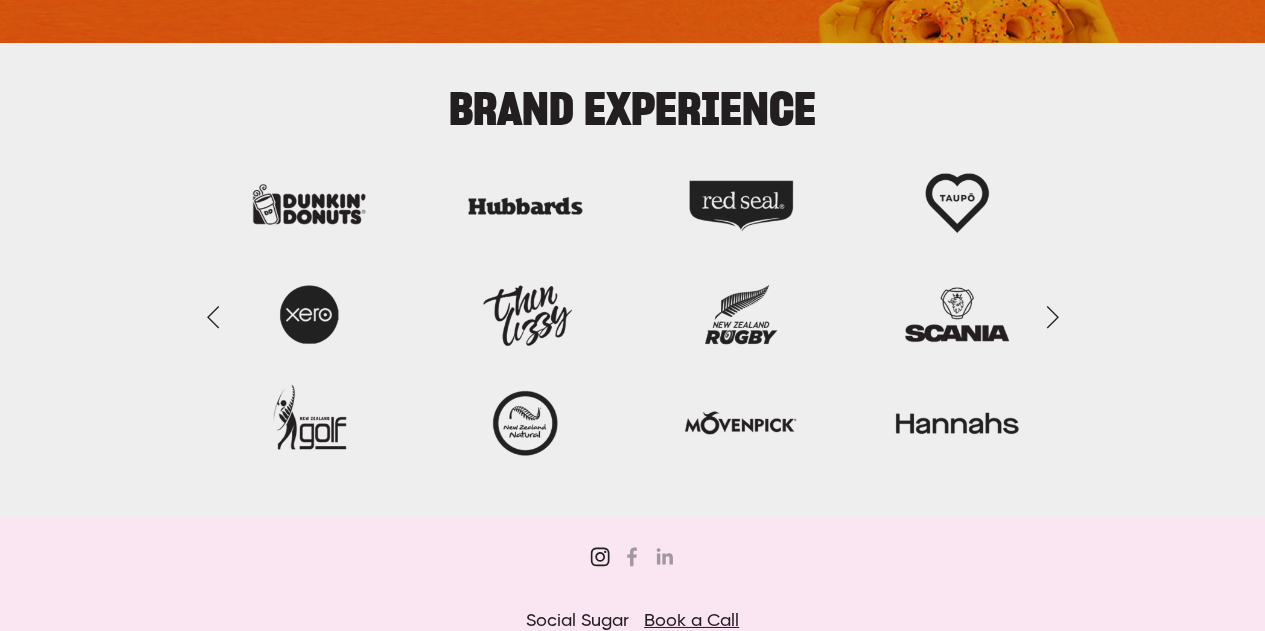 click 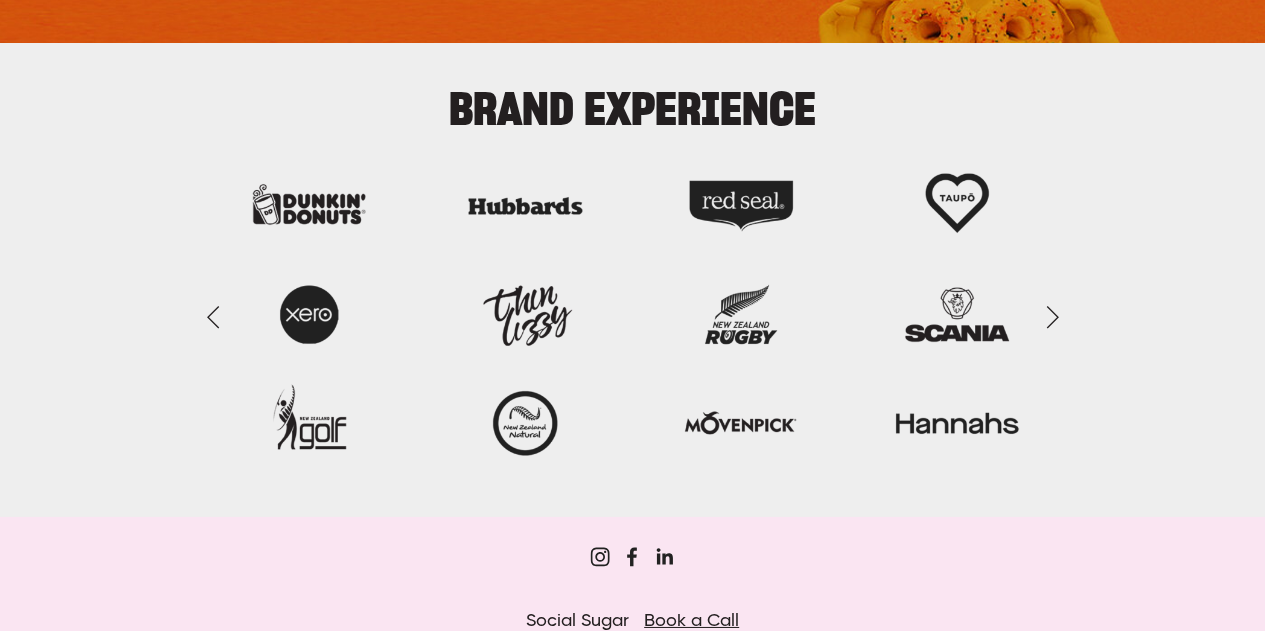 click at bounding box center (1051, 317) 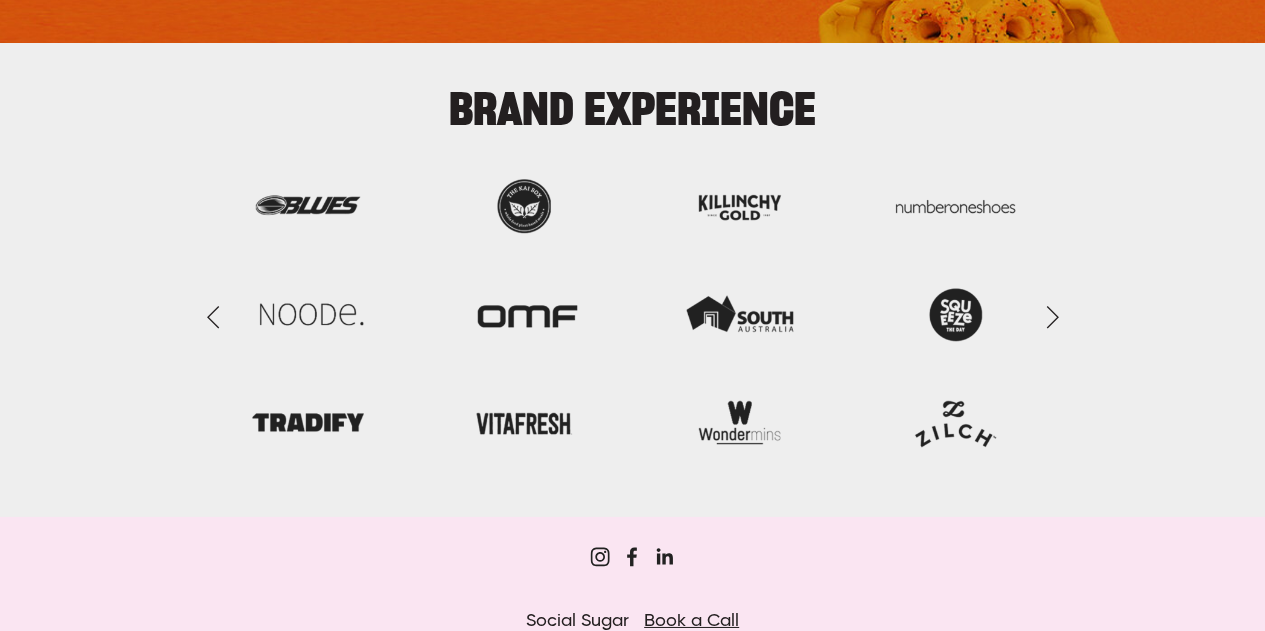 click at bounding box center [1051, 317] 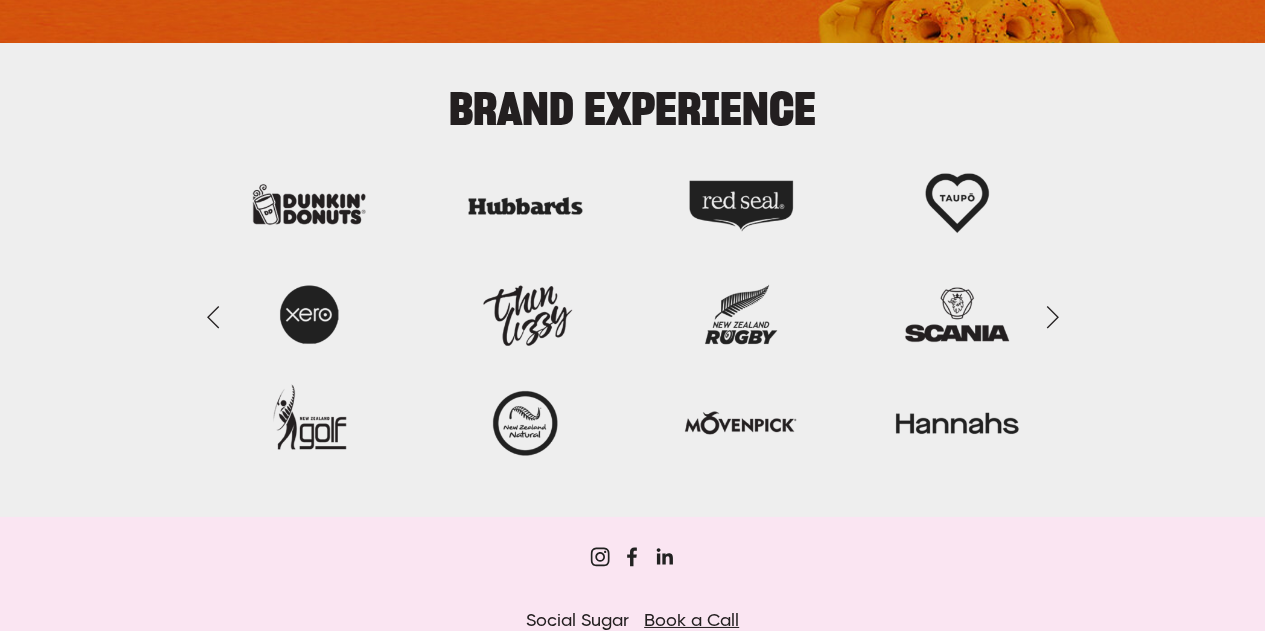 click at bounding box center (1051, 317) 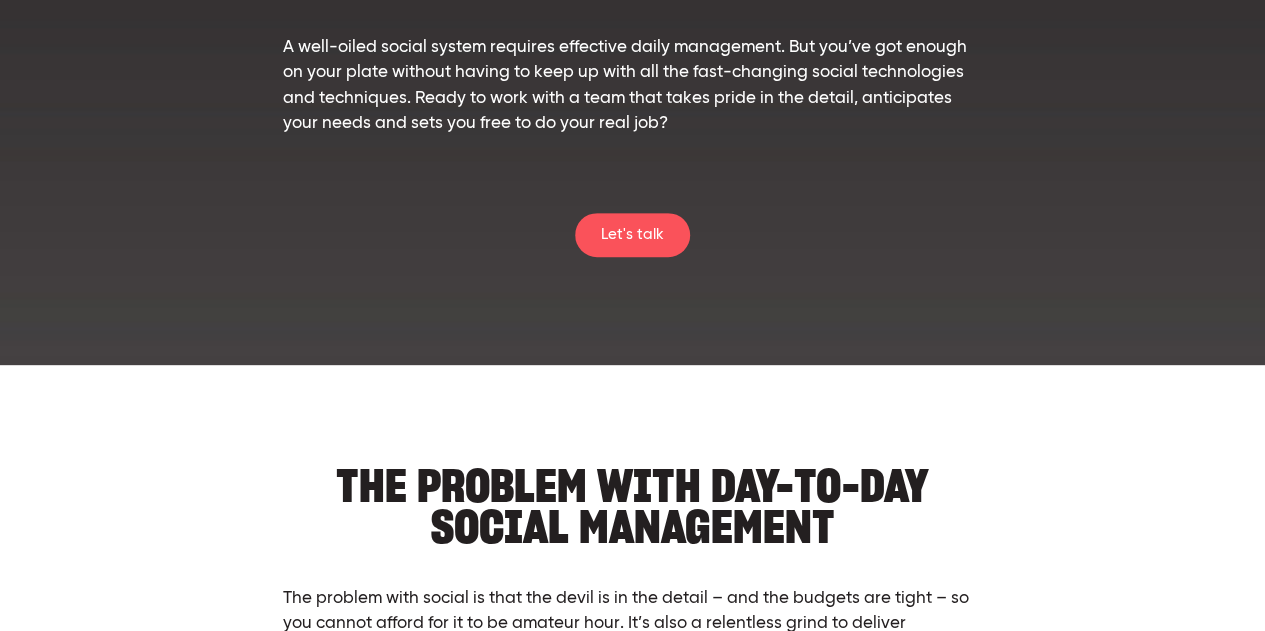 scroll, scrollTop: 0, scrollLeft: 0, axis: both 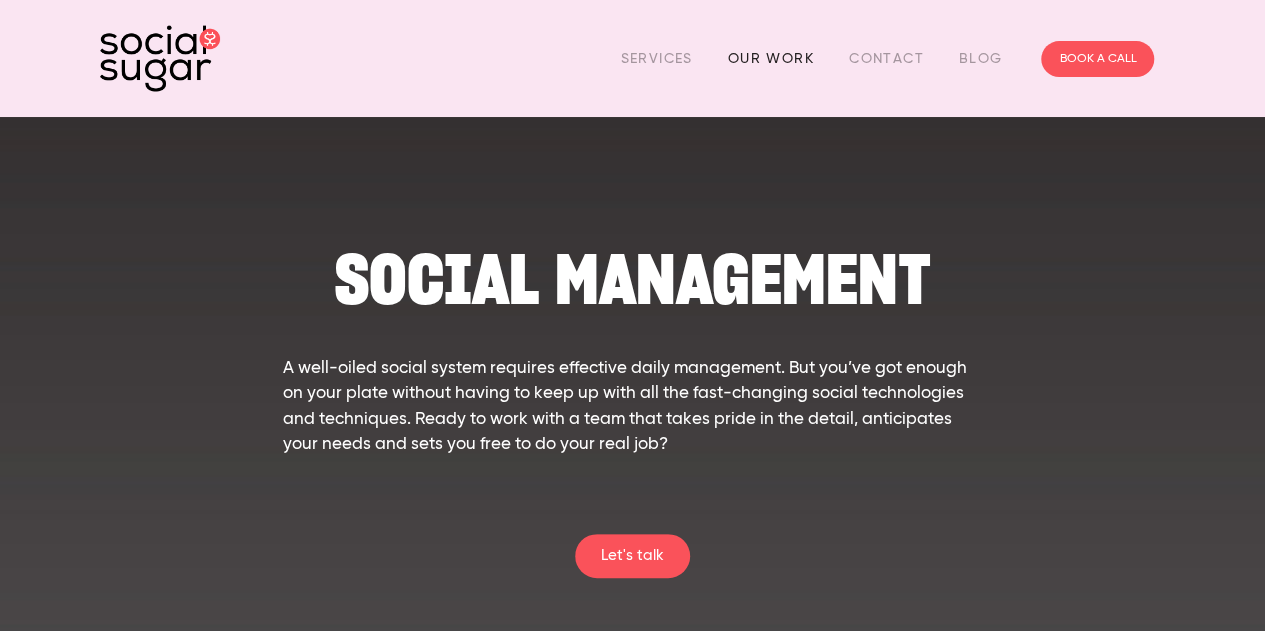 click on "Our Work" at bounding box center (771, 58) 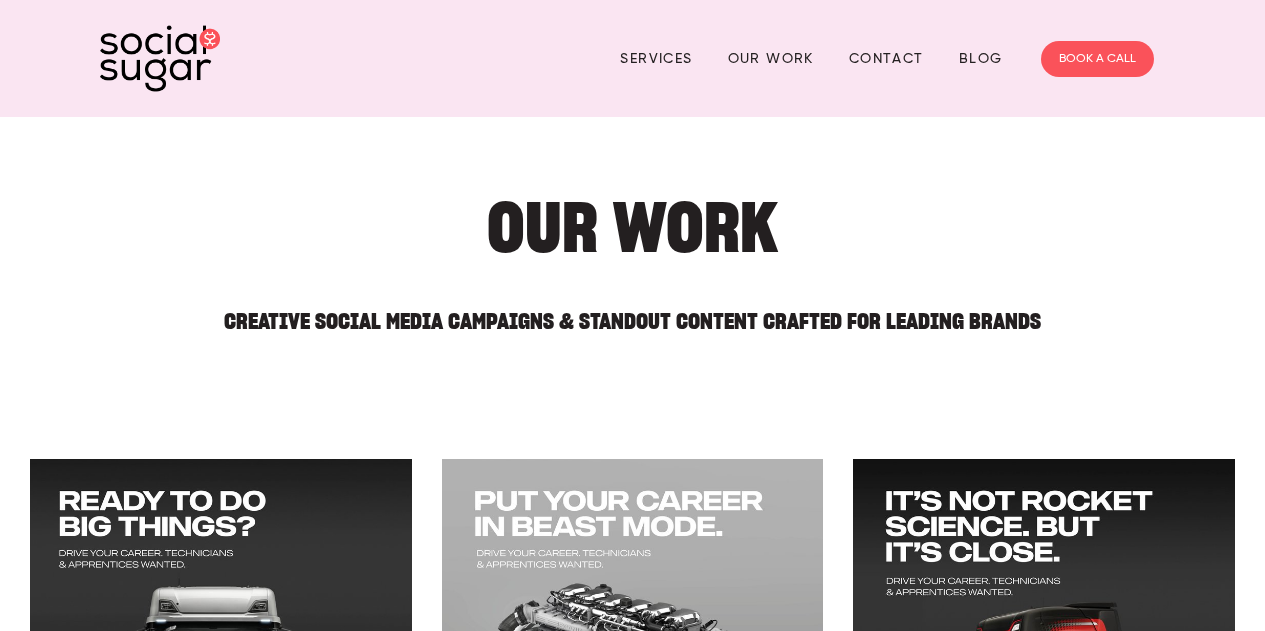 scroll, scrollTop: 0, scrollLeft: 0, axis: both 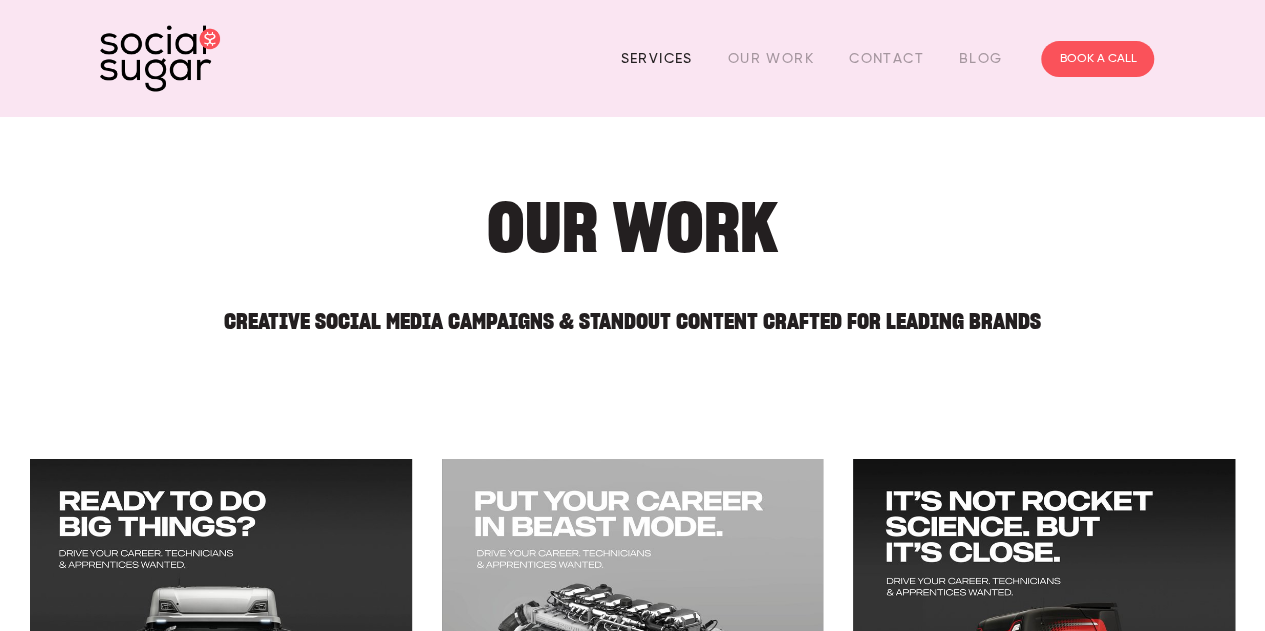 click on "Services" at bounding box center (656, 58) 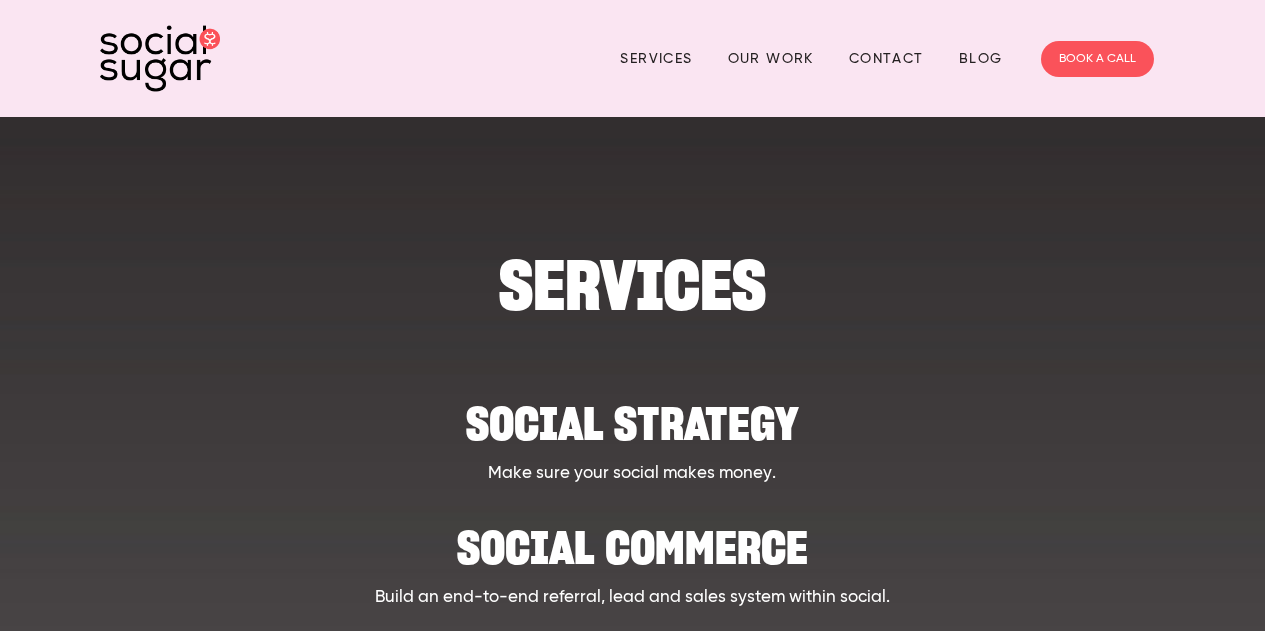 scroll, scrollTop: 0, scrollLeft: 0, axis: both 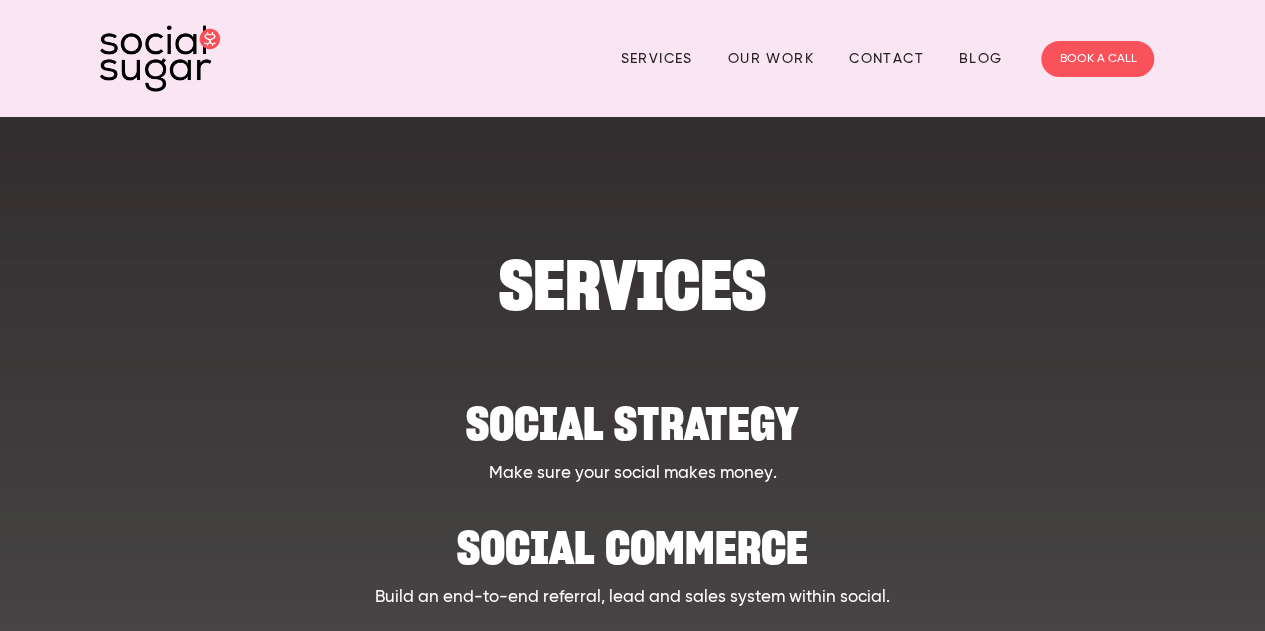 click on "Social strategy" at bounding box center [632, 413] 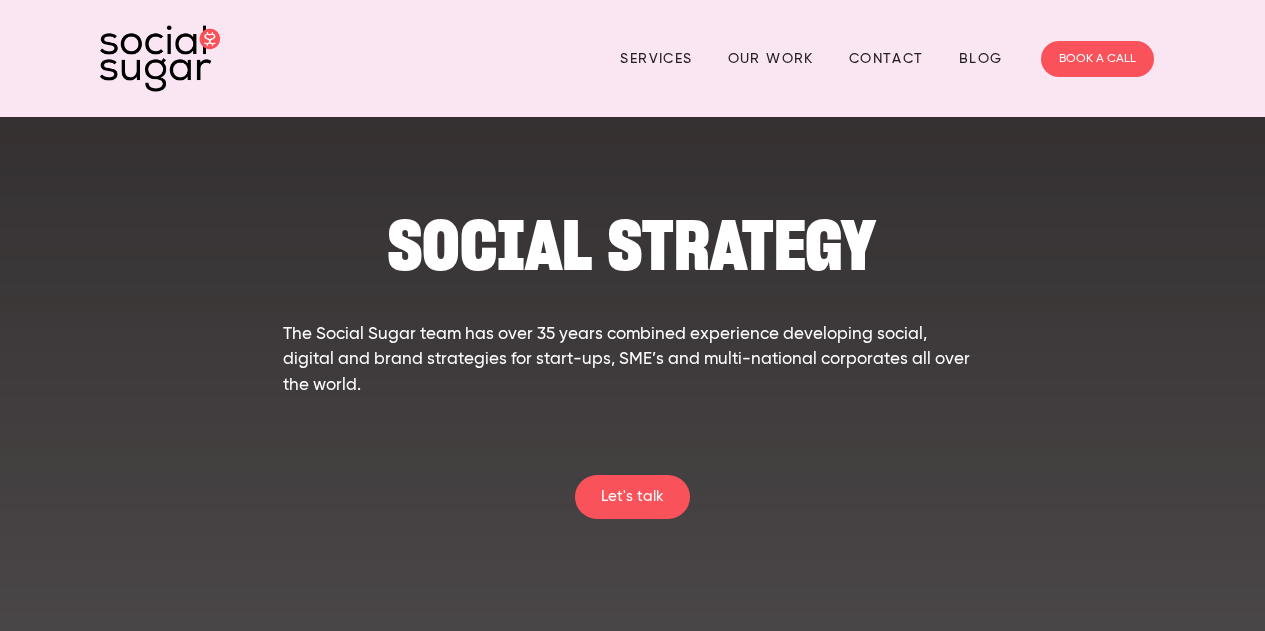 scroll, scrollTop: 0, scrollLeft: 0, axis: both 